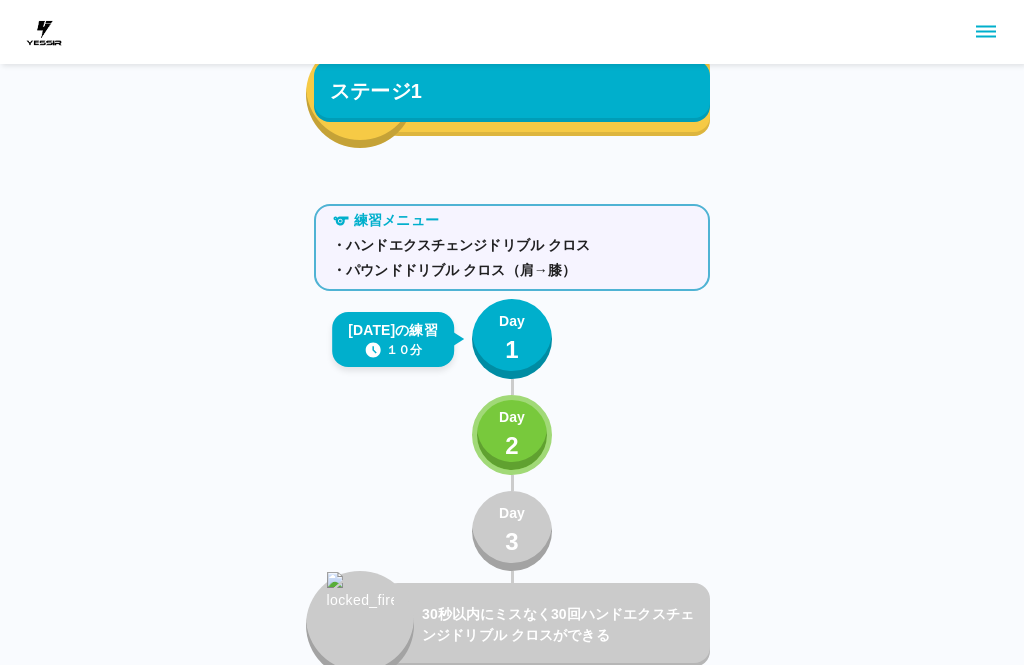 scroll, scrollTop: 492, scrollLeft: 0, axis: vertical 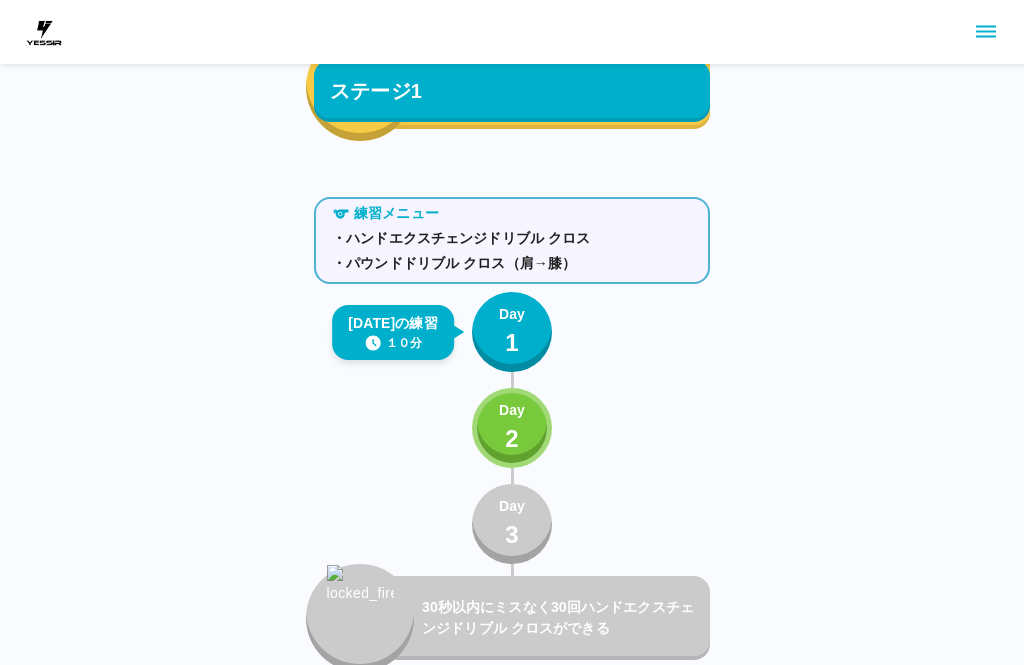 click 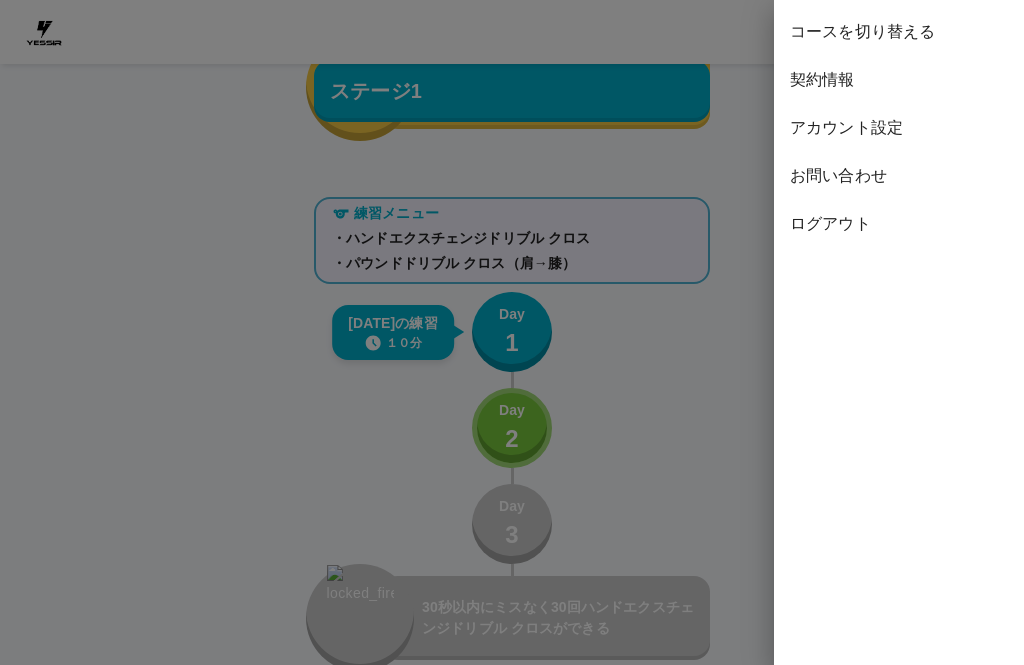 click on "ログアウト" at bounding box center (899, 224) 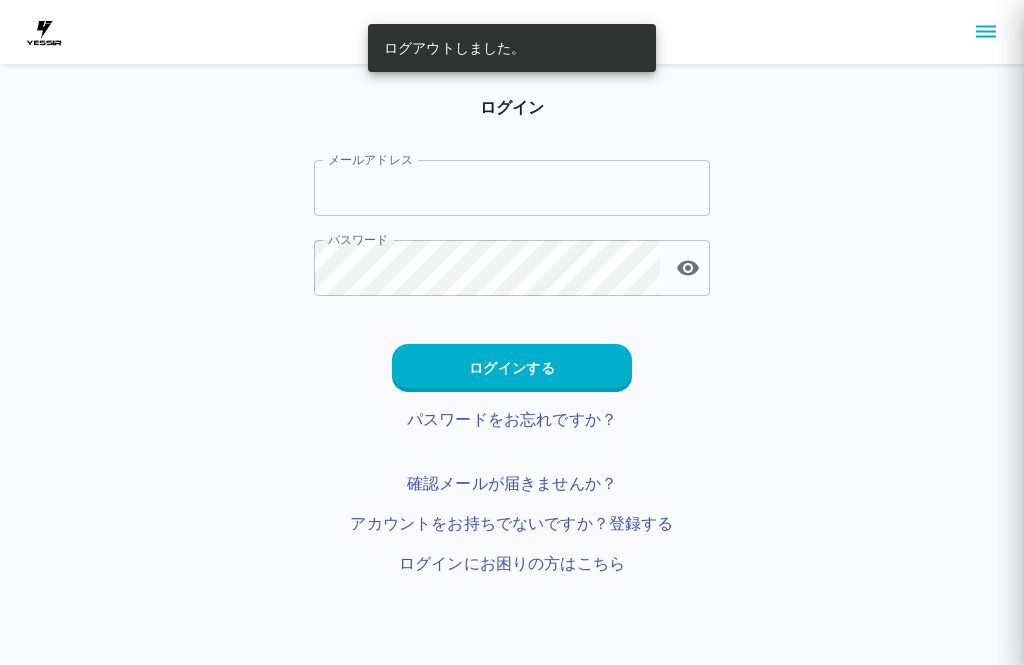 scroll, scrollTop: 0, scrollLeft: 0, axis: both 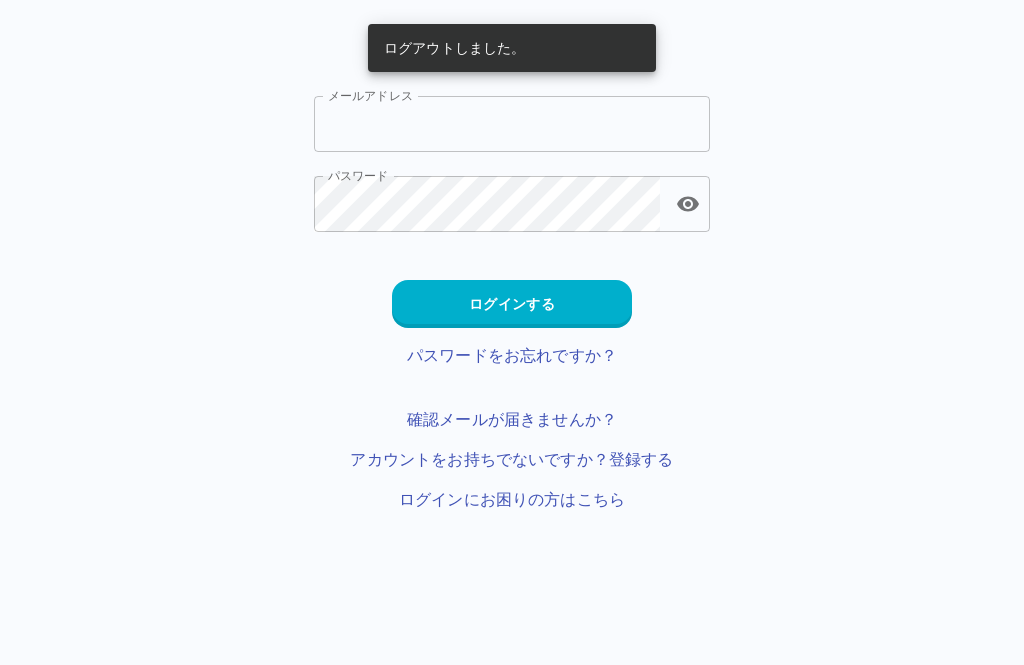click on "メールアドレス" at bounding box center (512, 124) 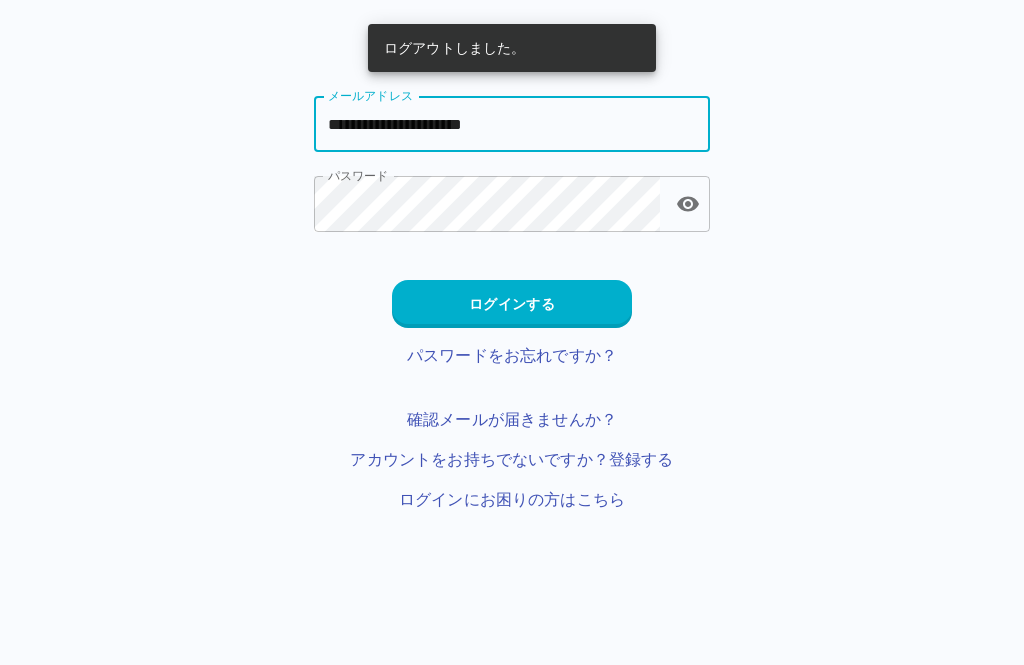 type on "**********" 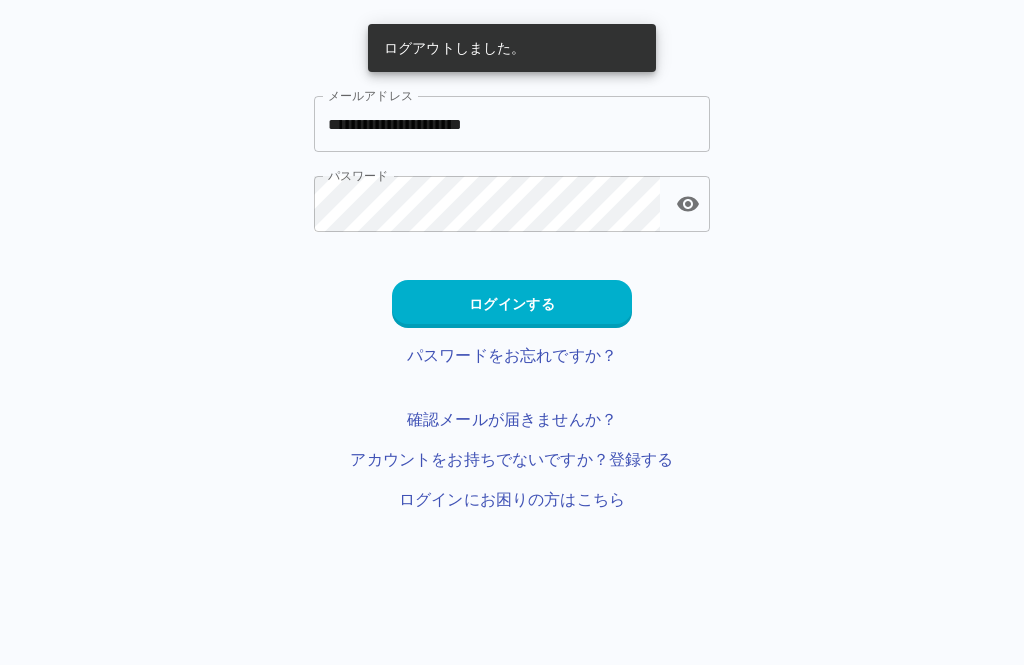 click on "ログインする" at bounding box center (512, 304) 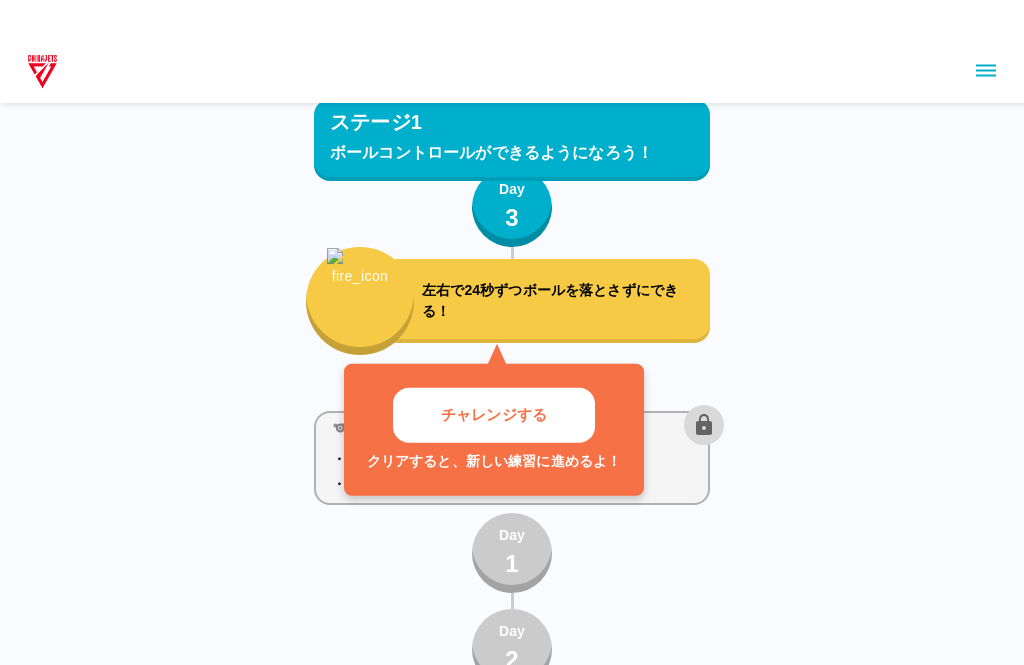 scroll, scrollTop: 0, scrollLeft: 0, axis: both 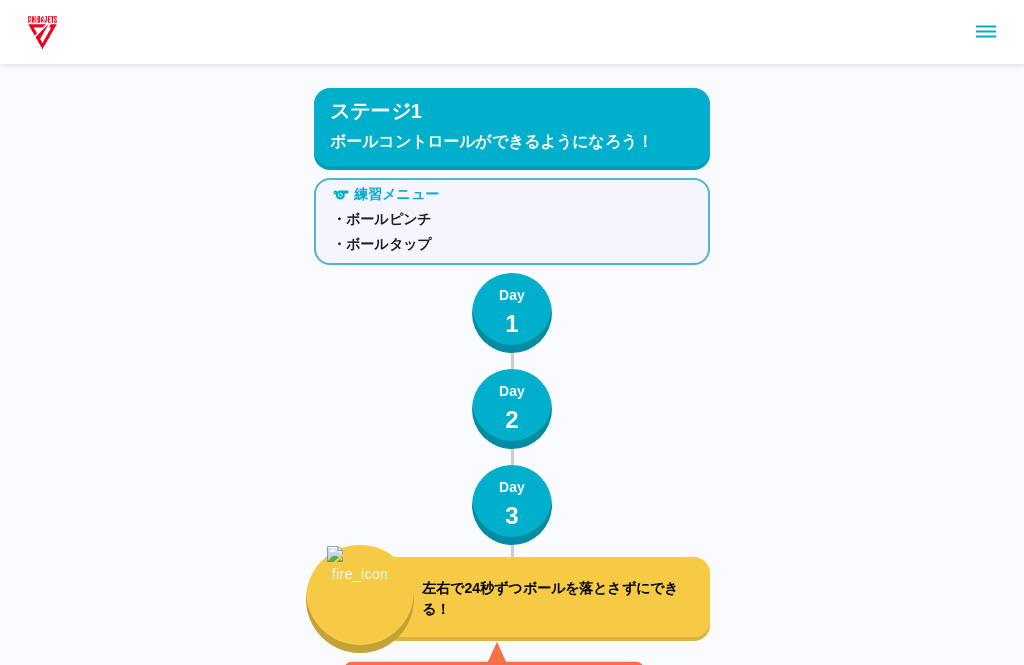 click at bounding box center [986, 32] 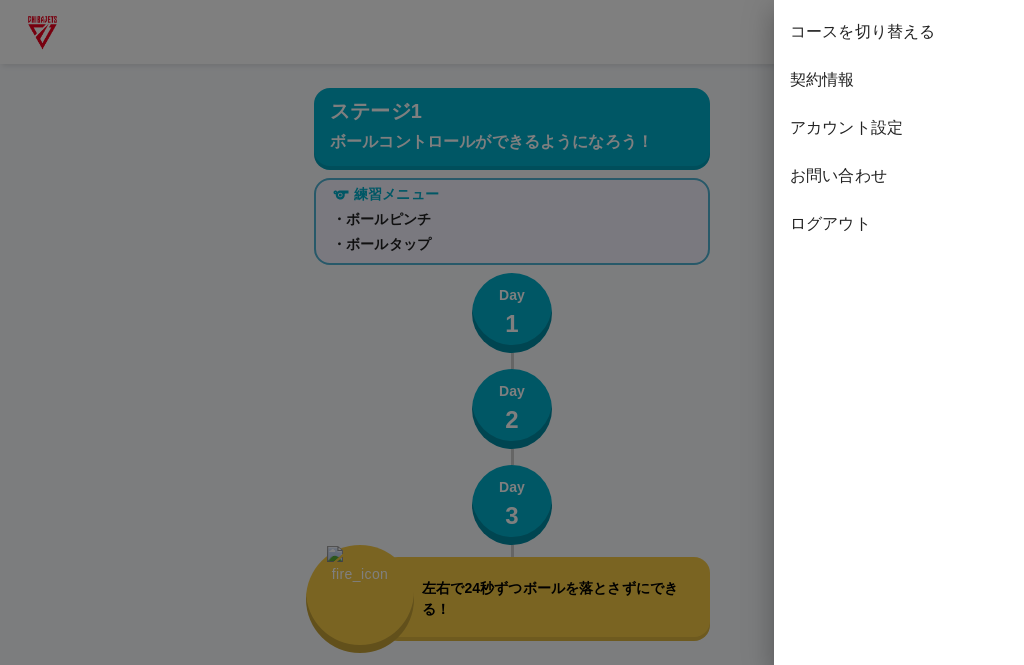 click on "ログアウト" at bounding box center (899, 224) 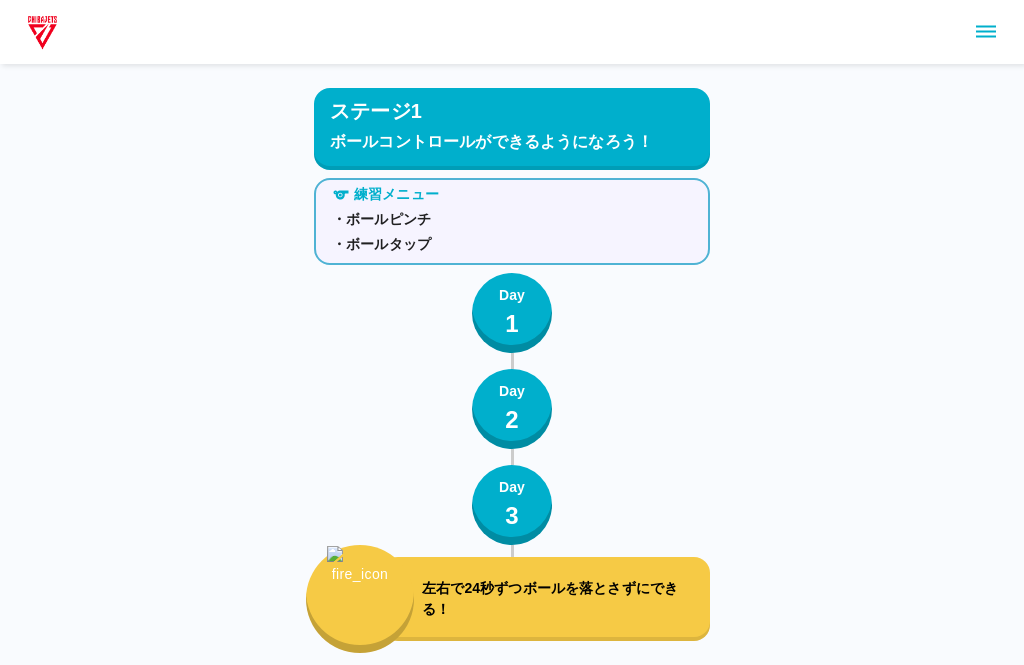 click at bounding box center (512, 32) 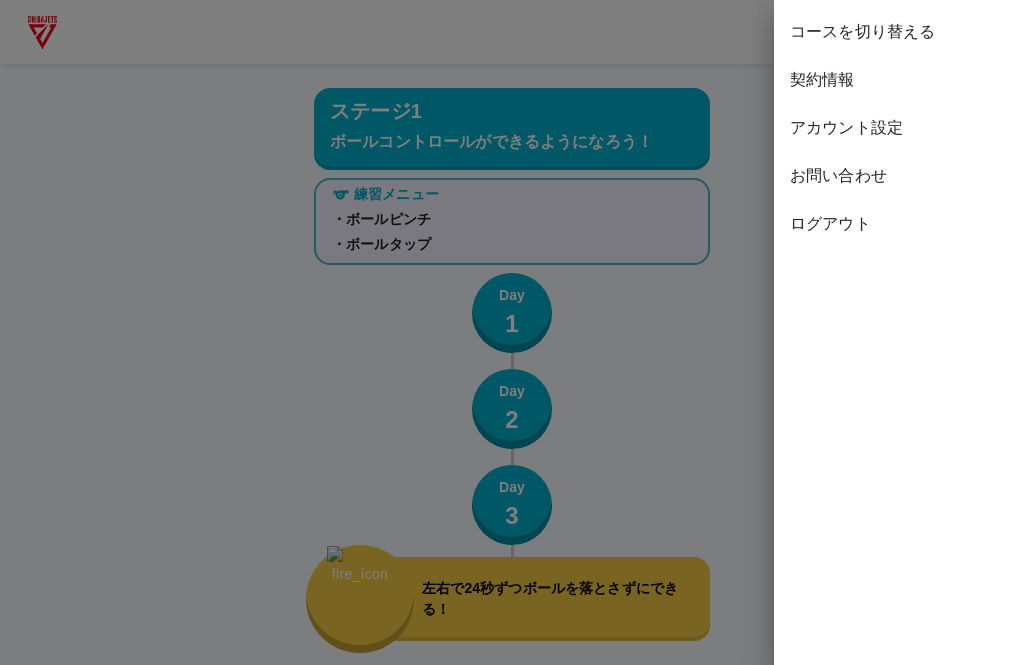 click on "コースを切り替える" at bounding box center (899, 32) 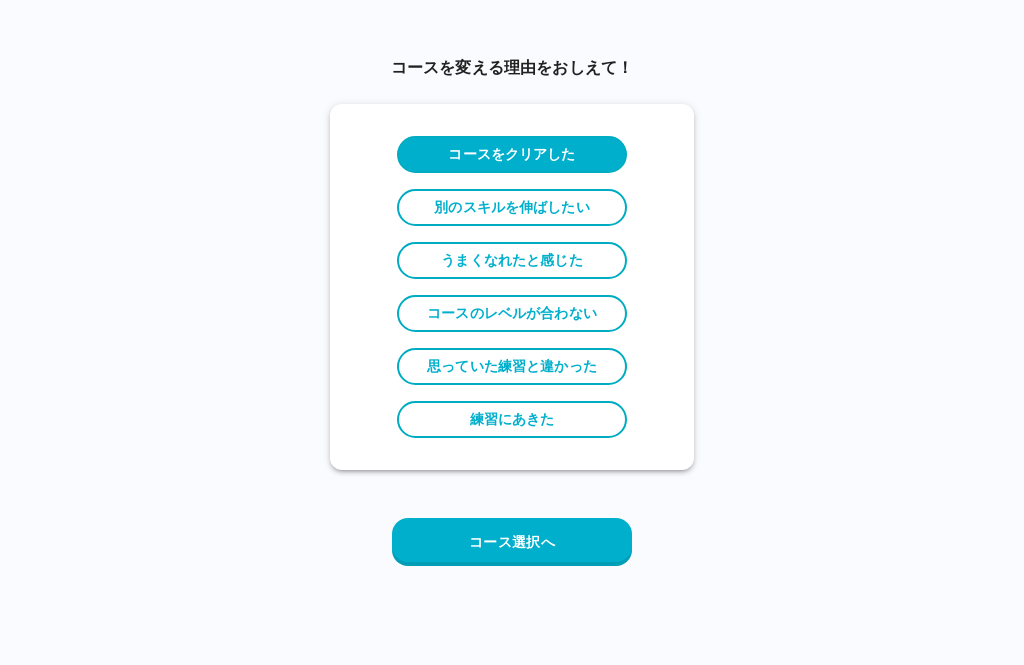 click on "コース選択へ" at bounding box center (512, 542) 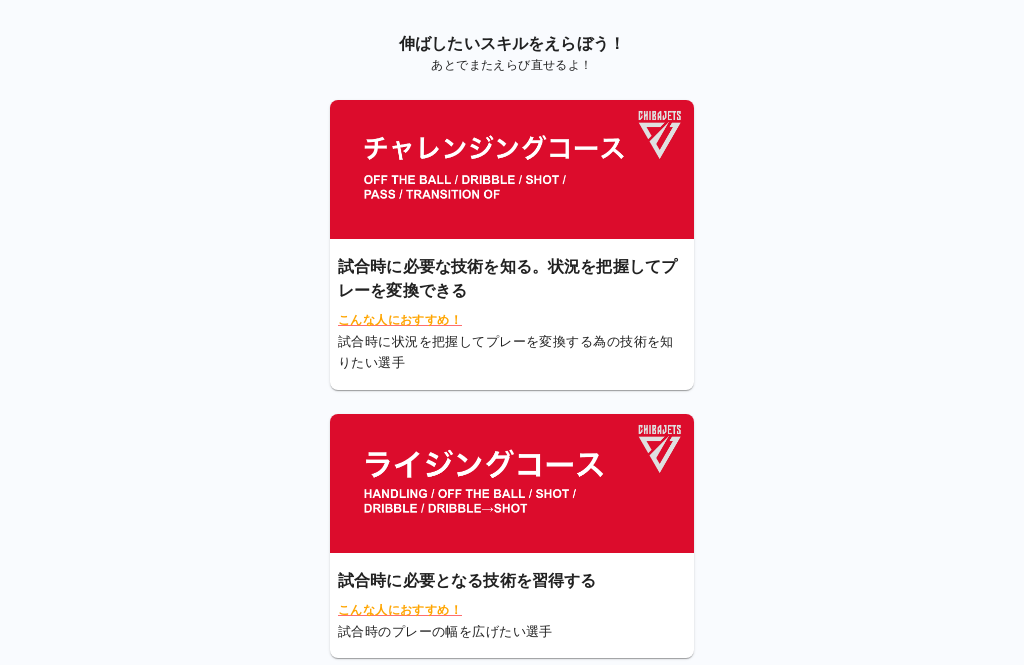 click at bounding box center (512, 169) 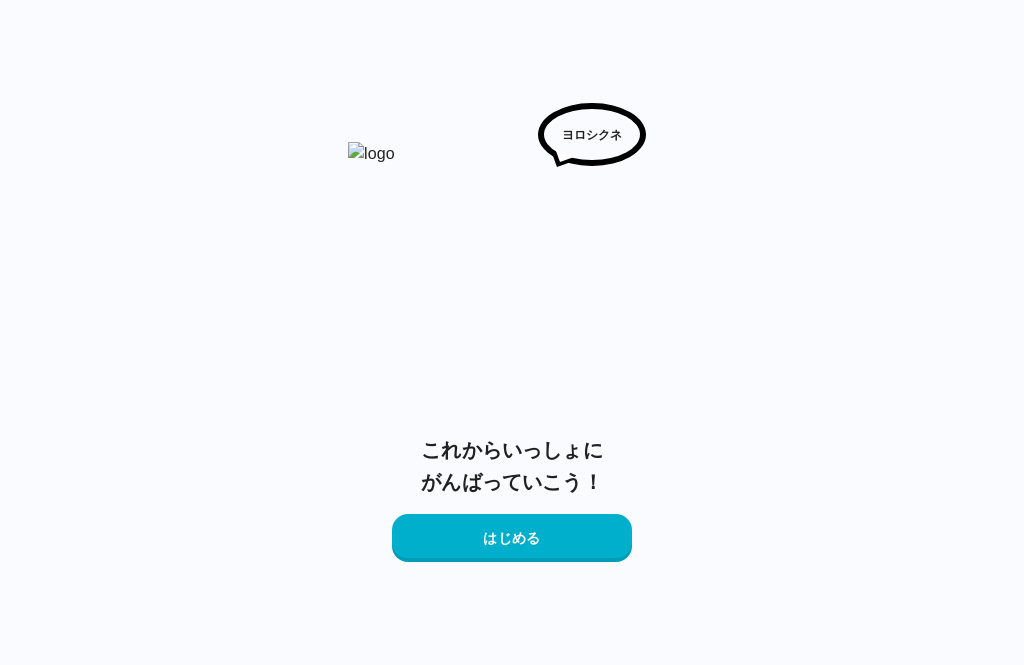 click on "はじめる" at bounding box center (512, 538) 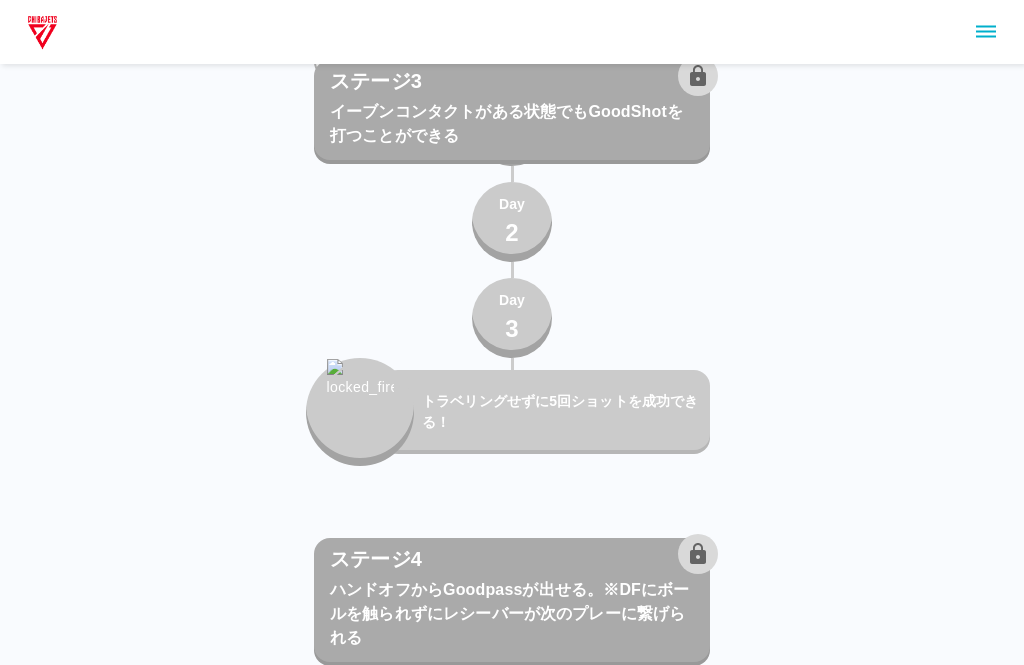 scroll, scrollTop: 3082, scrollLeft: 0, axis: vertical 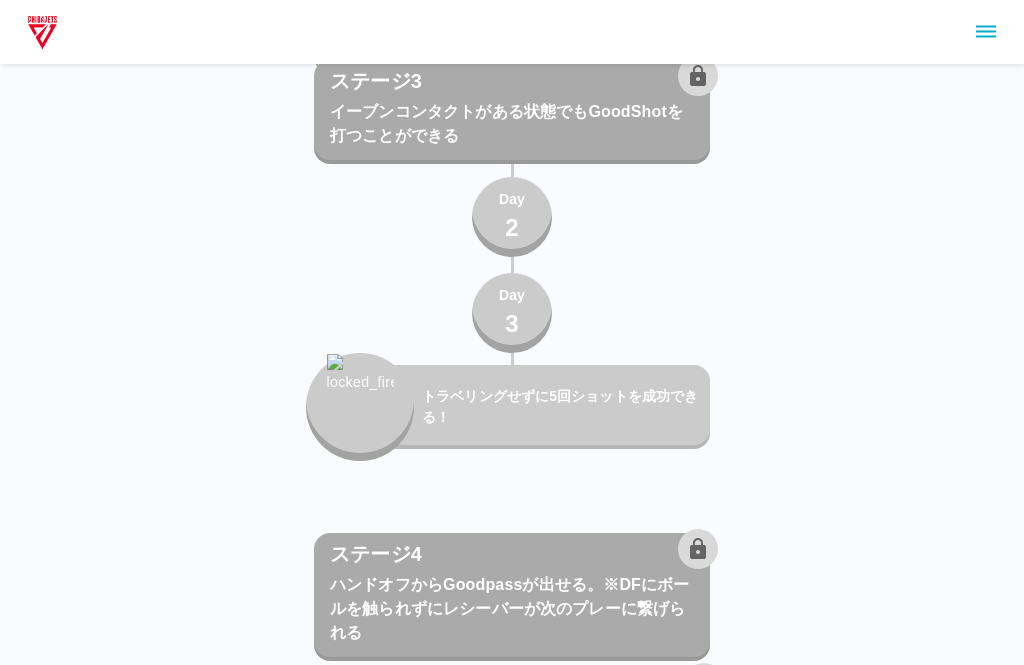 click on "ステージ1 drive＆kickの合わせ方 練習メニュー ・ダイブ ・ドリフト Day 1 Day 2 Day 3 ボールをファンブルせずショットを5回成功できる！ 練習メニュー ・ドラッグ [DATE]の練習 １０分 Day 1 Day 2 Day 3 ボールをファンブルせずにショットを10本打てる ステージ2 ドリブルチェンジの方法を知る 練習メニュー ・インアウト＆クロスオーバー ・プッシュクロス Day 1 Day 2 Day 3 一連の流れをファンブルせずに5回できる！ 練習メニュー ・キラークロス ・アンダードラッグ＆スプリットスタンス Day 1 Day 2 Day 3 一連の流れをファンブルせずに5回成功できる！ ステージ3 イーブンコンタクトがある状態でもGoodShotを打つことができる 練習メニュー ・ストップ＆ターンショット ・パンチストップ プルアップショット Day 1 Day 2 Day 3 トラベリングせずに5回ショットを成功できる！ 1" at bounding box center (512, 198) 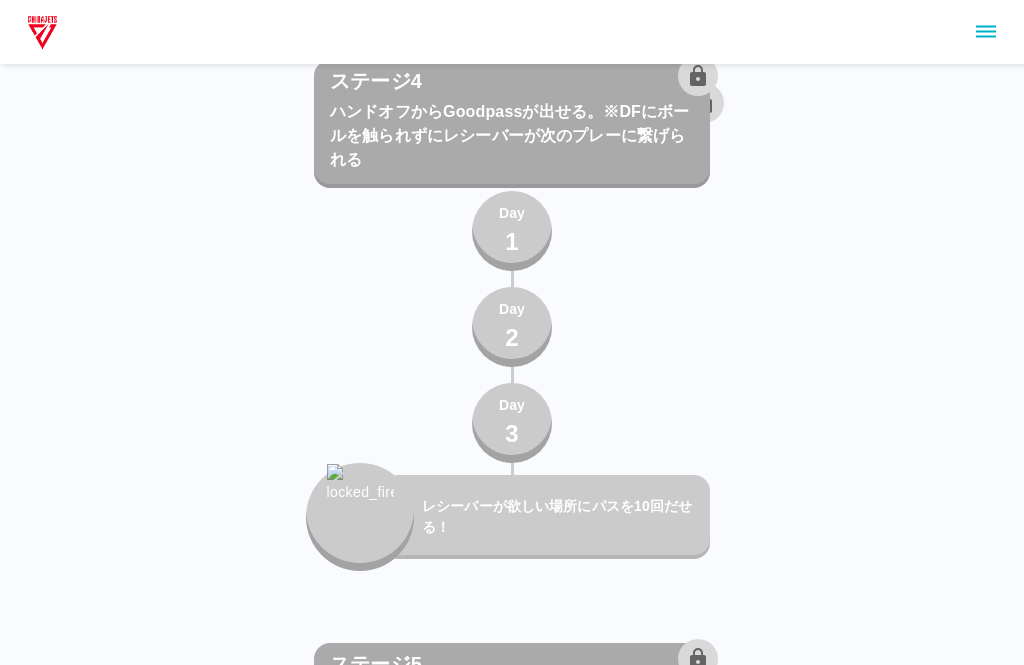 scroll, scrollTop: 4146, scrollLeft: 0, axis: vertical 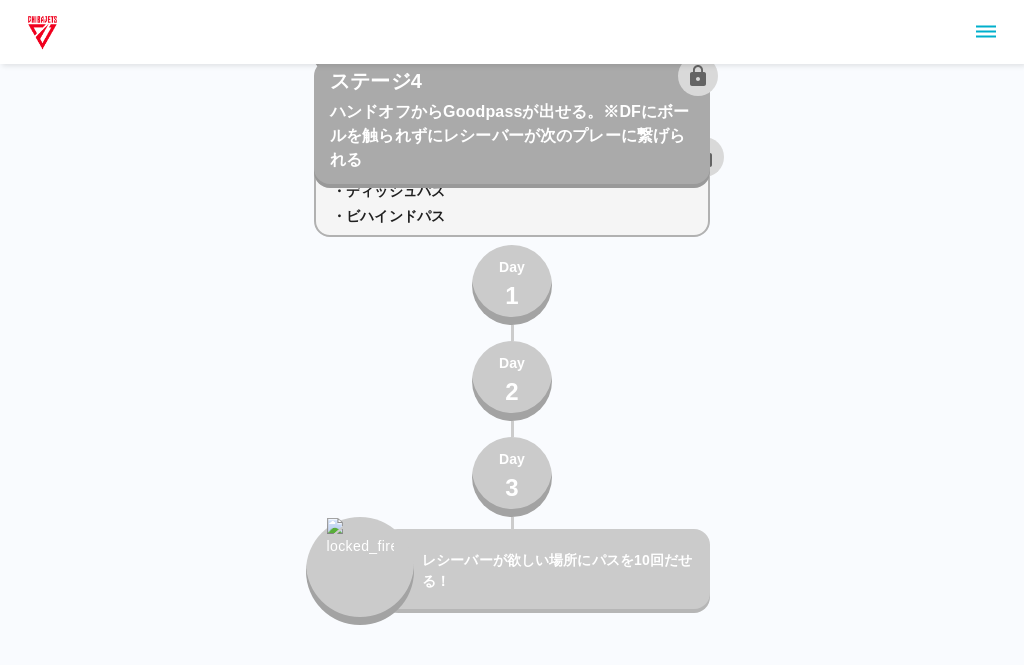 click 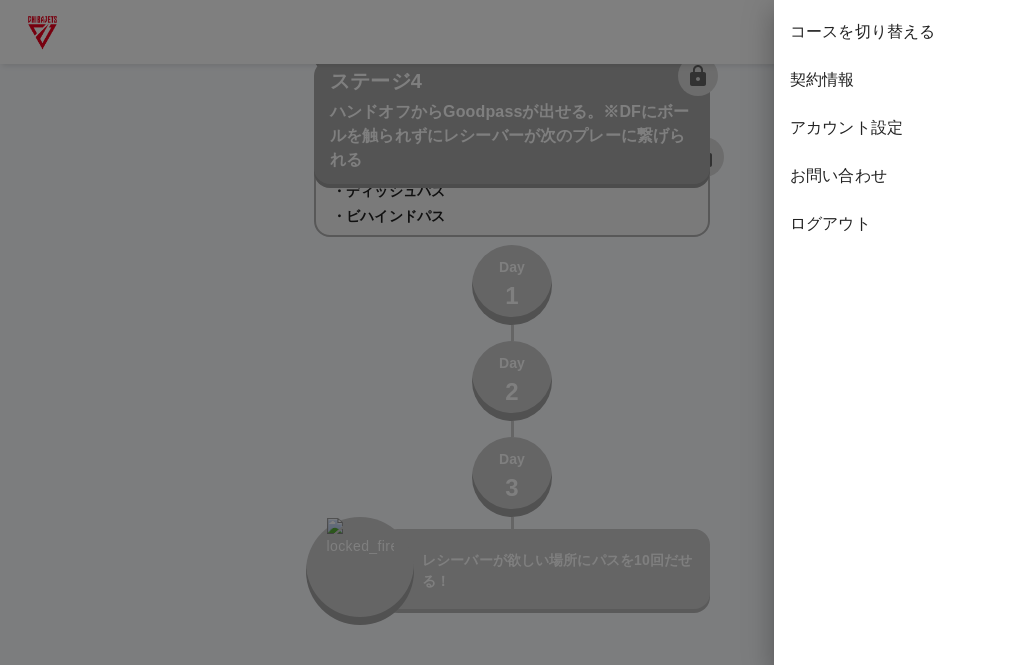 click on "コースを切り替える" at bounding box center [899, 32] 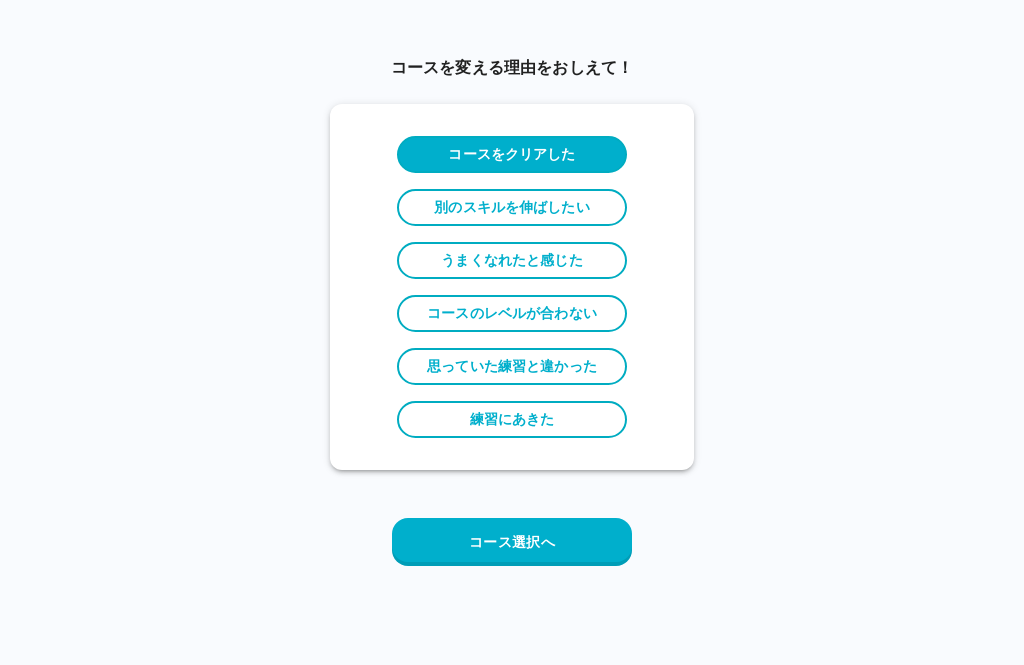 scroll, scrollTop: 0, scrollLeft: 0, axis: both 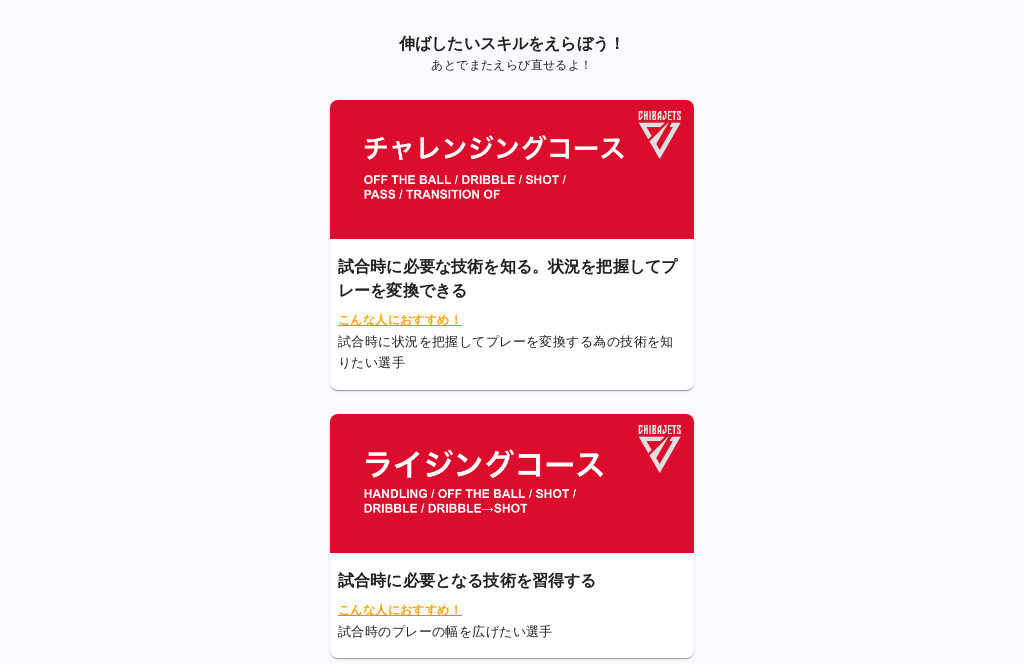 click at bounding box center [512, 483] 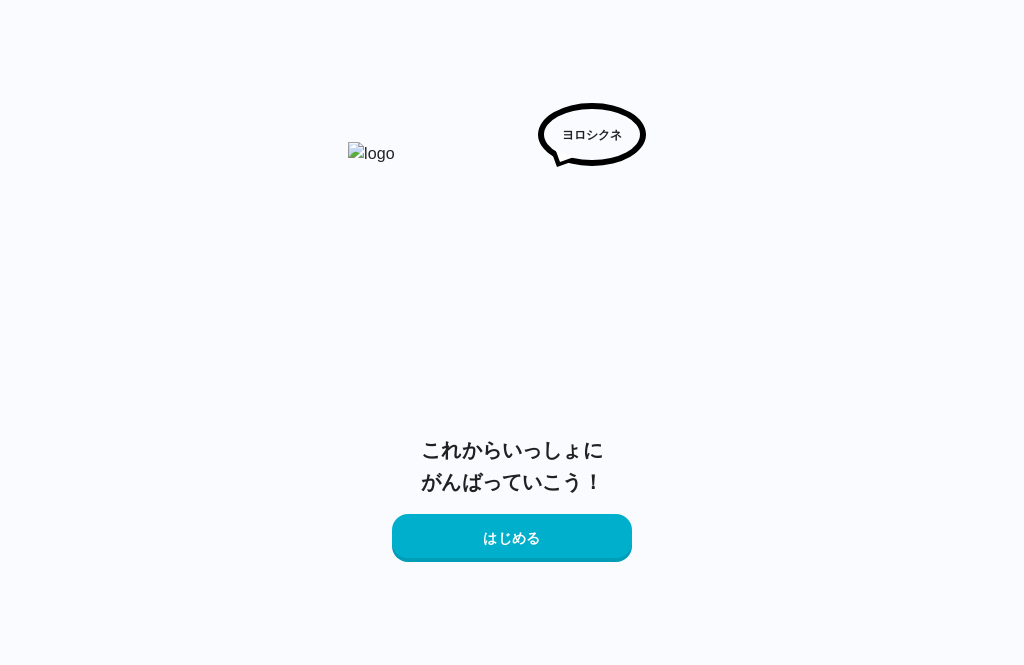click on "はじめる" at bounding box center (512, 538) 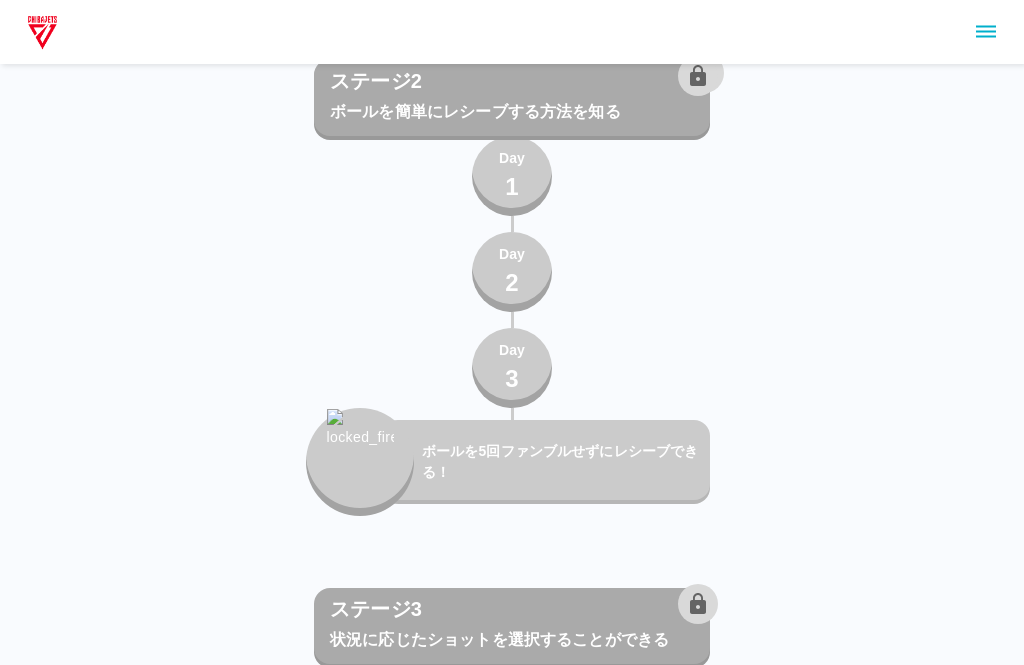 scroll, scrollTop: 3455, scrollLeft: 0, axis: vertical 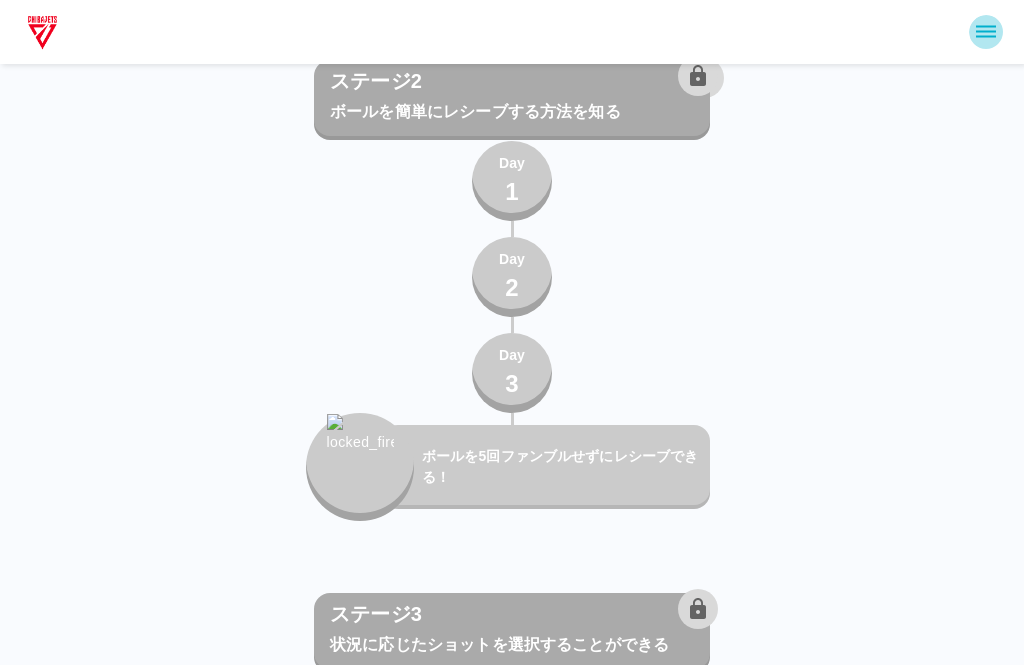 click 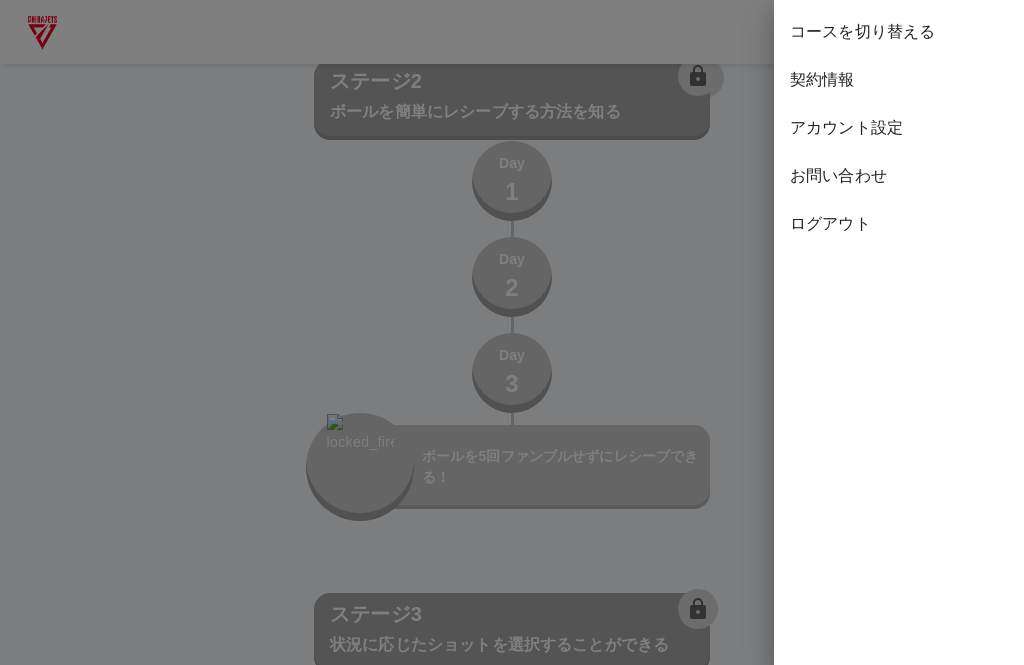 click on "コースを切り替える" at bounding box center (899, 32) 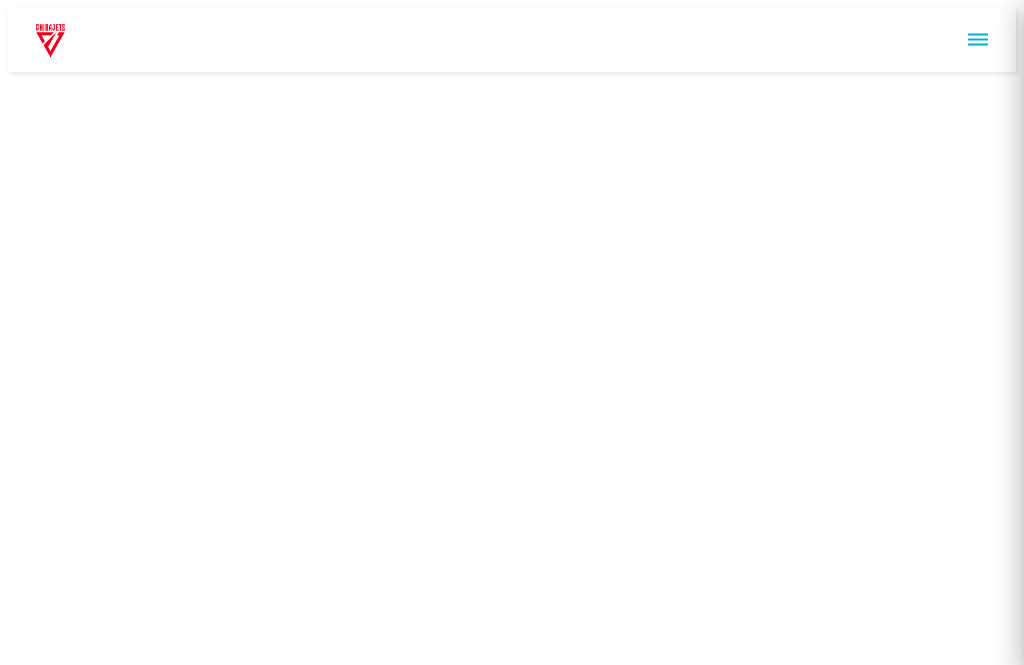 scroll, scrollTop: 0, scrollLeft: 0, axis: both 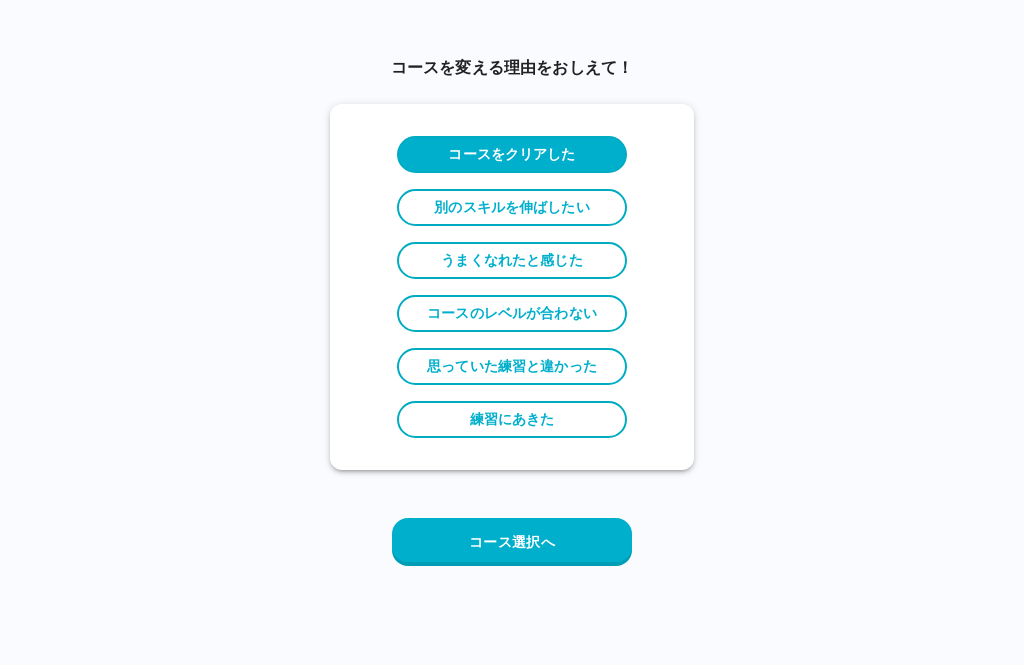 click on "コース選択へ" at bounding box center [512, 542] 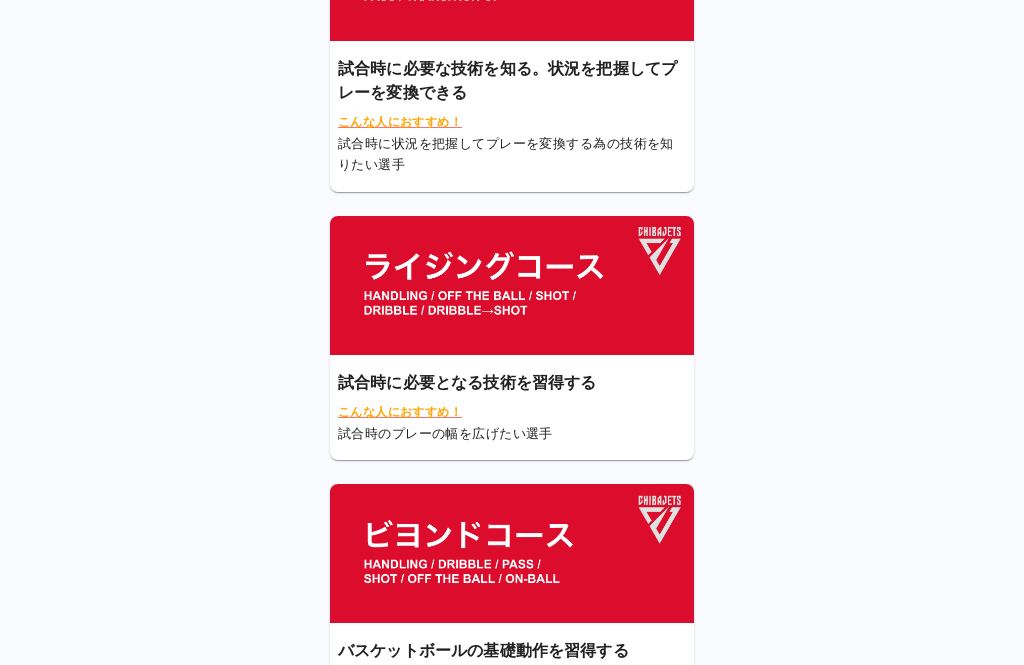 scroll, scrollTop: 240, scrollLeft: 0, axis: vertical 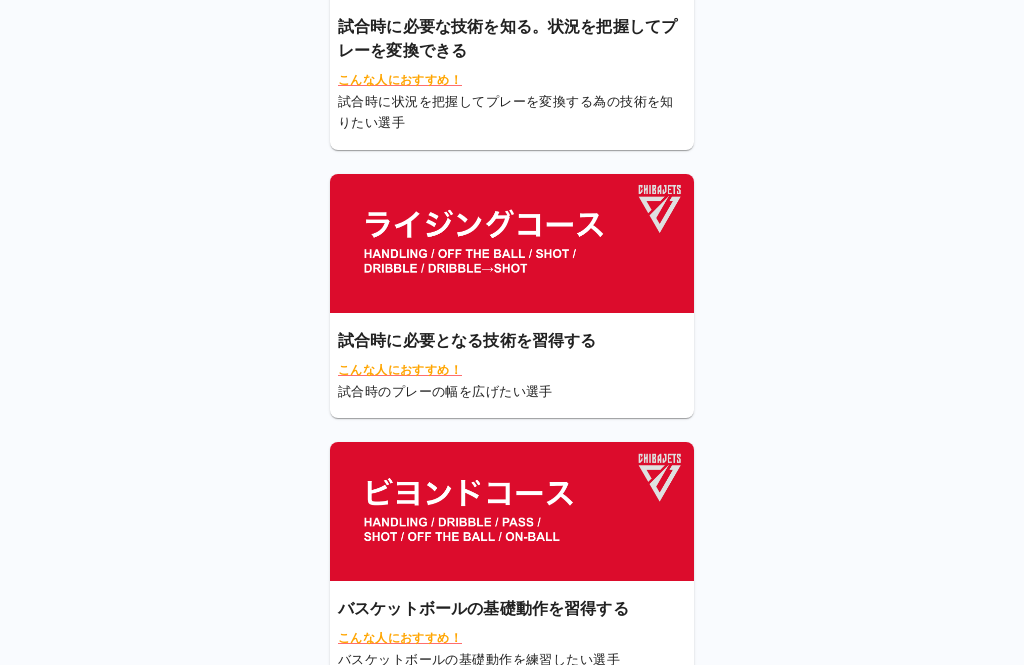 click at bounding box center [512, 511] 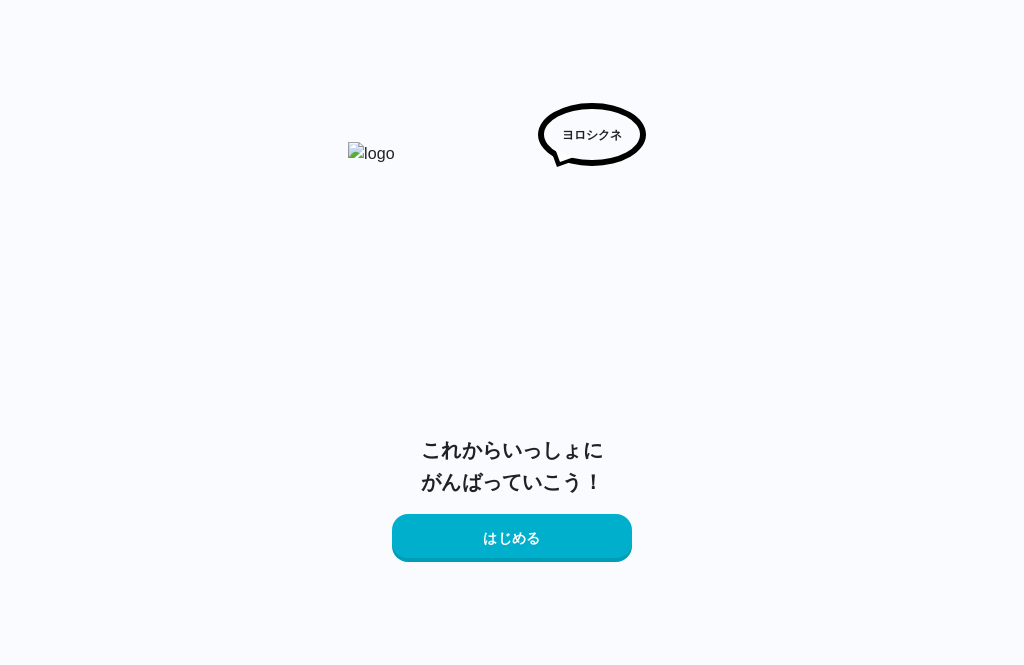click on "はじめる" at bounding box center [512, 538] 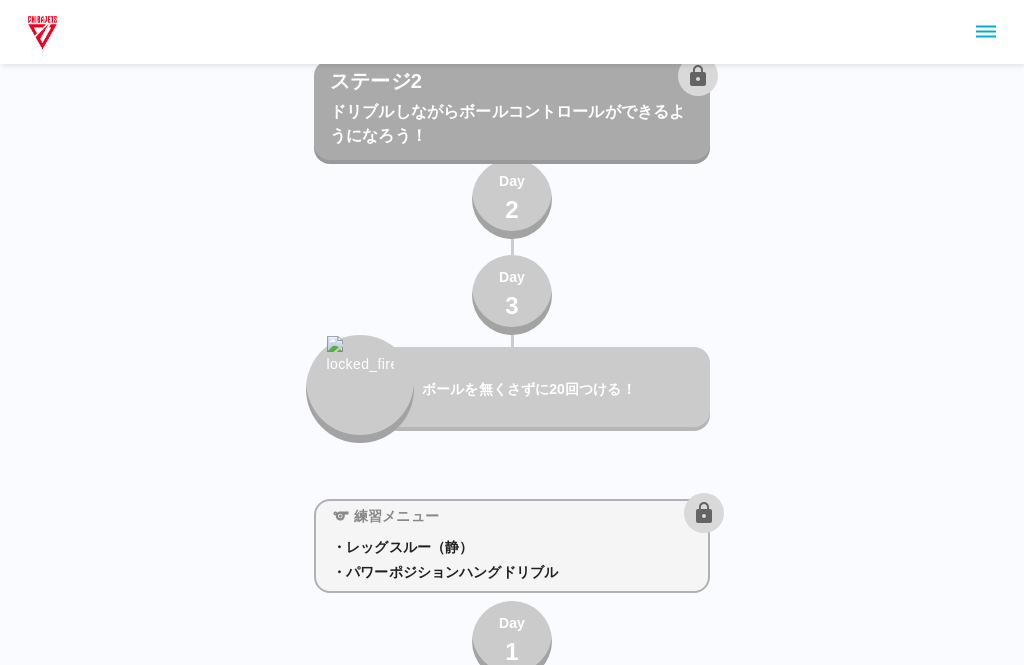 scroll, scrollTop: 3649, scrollLeft: 0, axis: vertical 